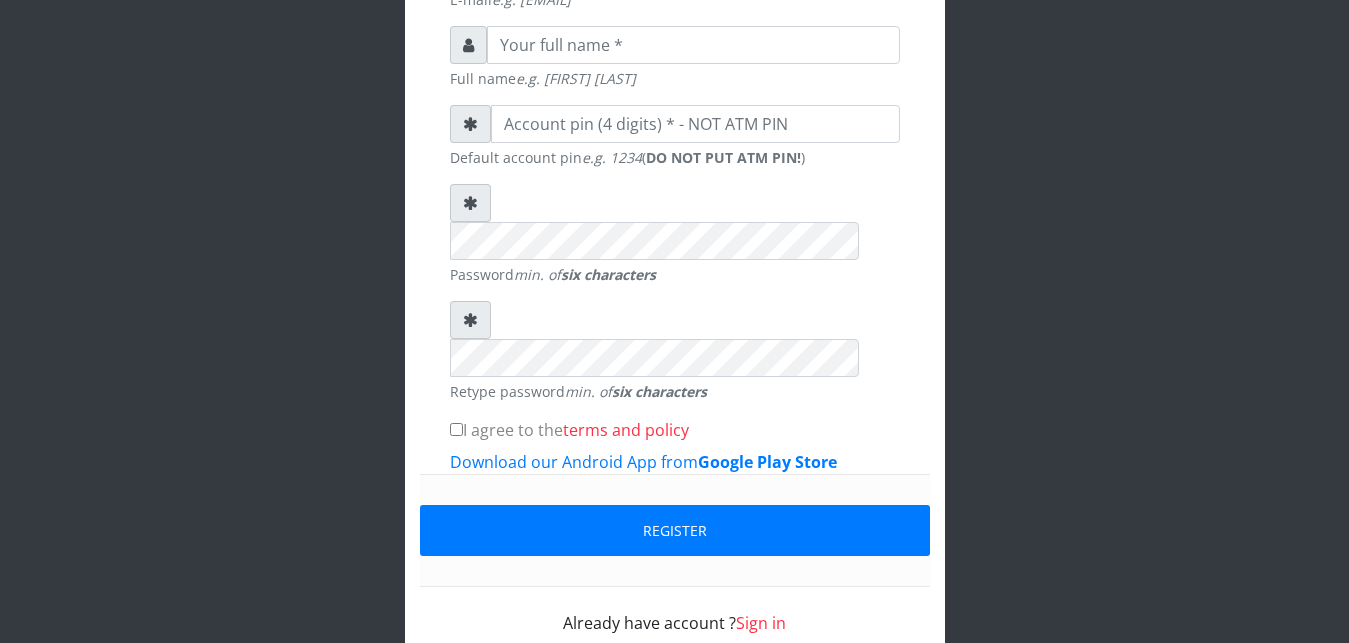 scroll, scrollTop: 639, scrollLeft: 0, axis: vertical 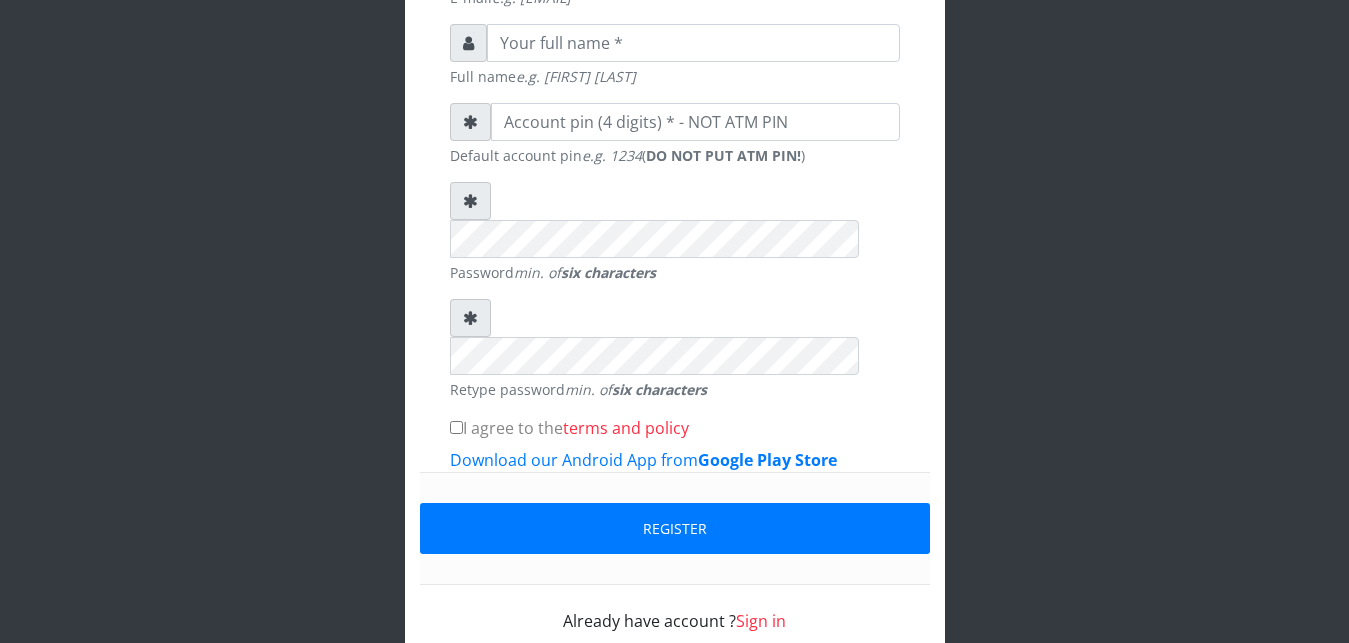 click on "Sign in" at bounding box center [761, 621] 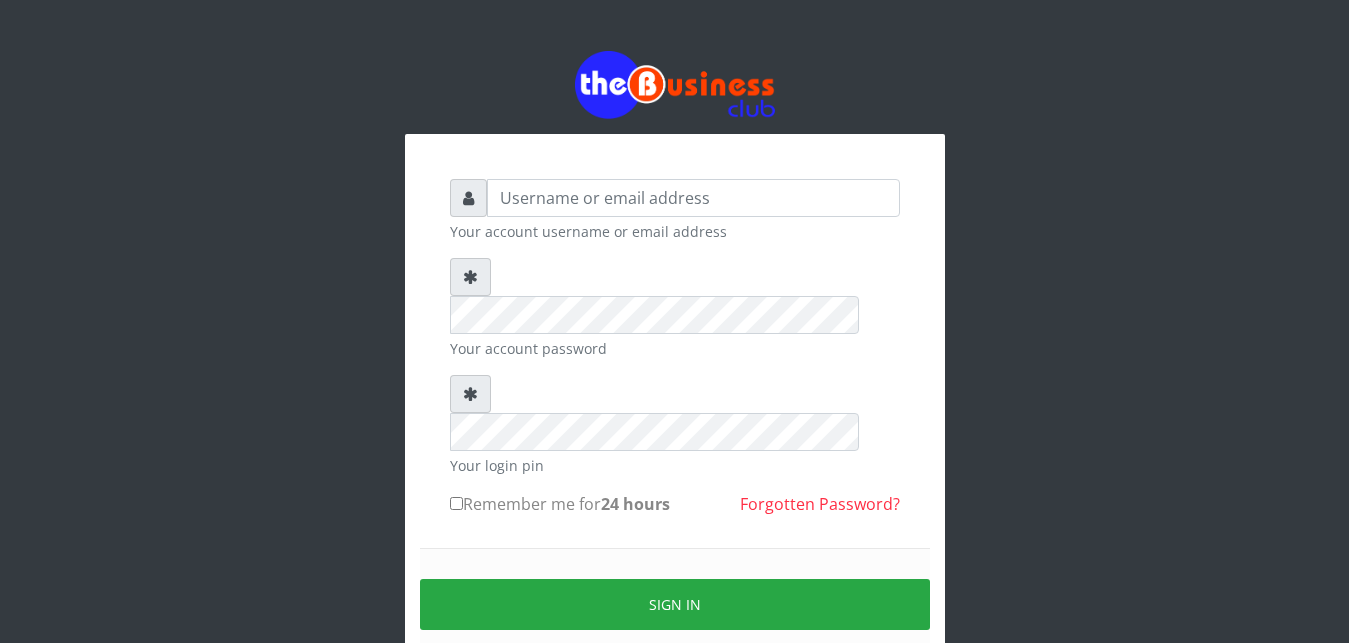 scroll, scrollTop: 0, scrollLeft: 0, axis: both 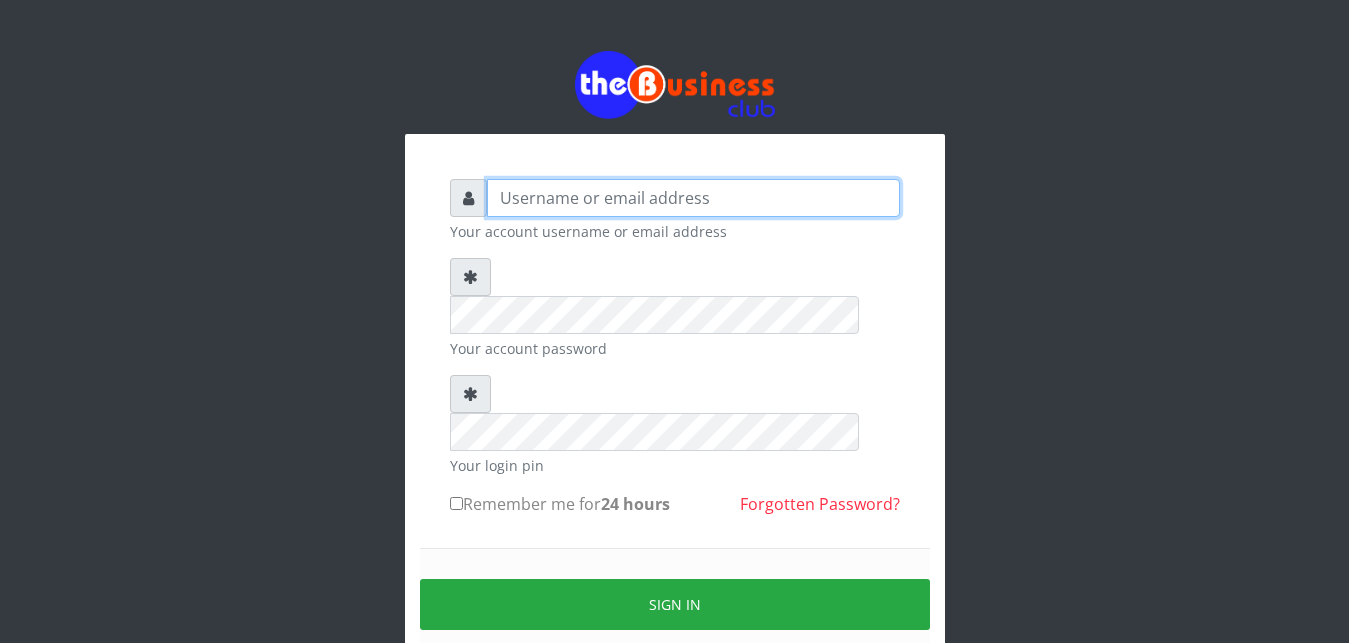 click at bounding box center [693, 198] 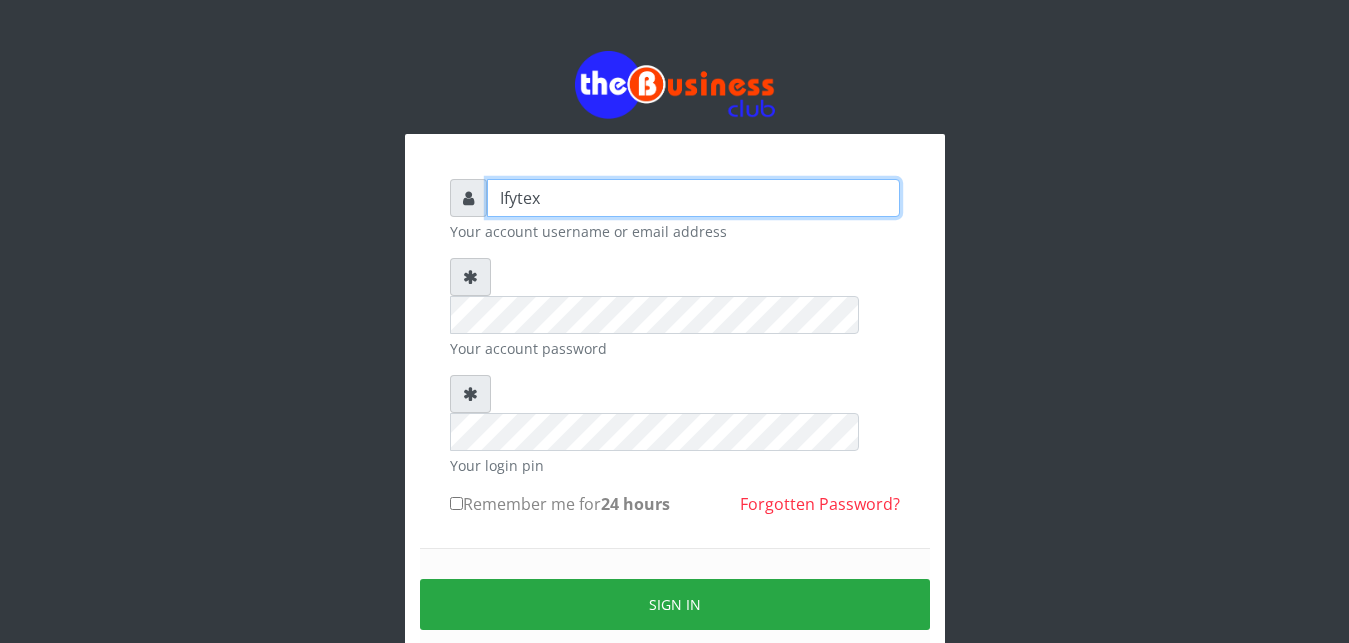 type on "Ifytex" 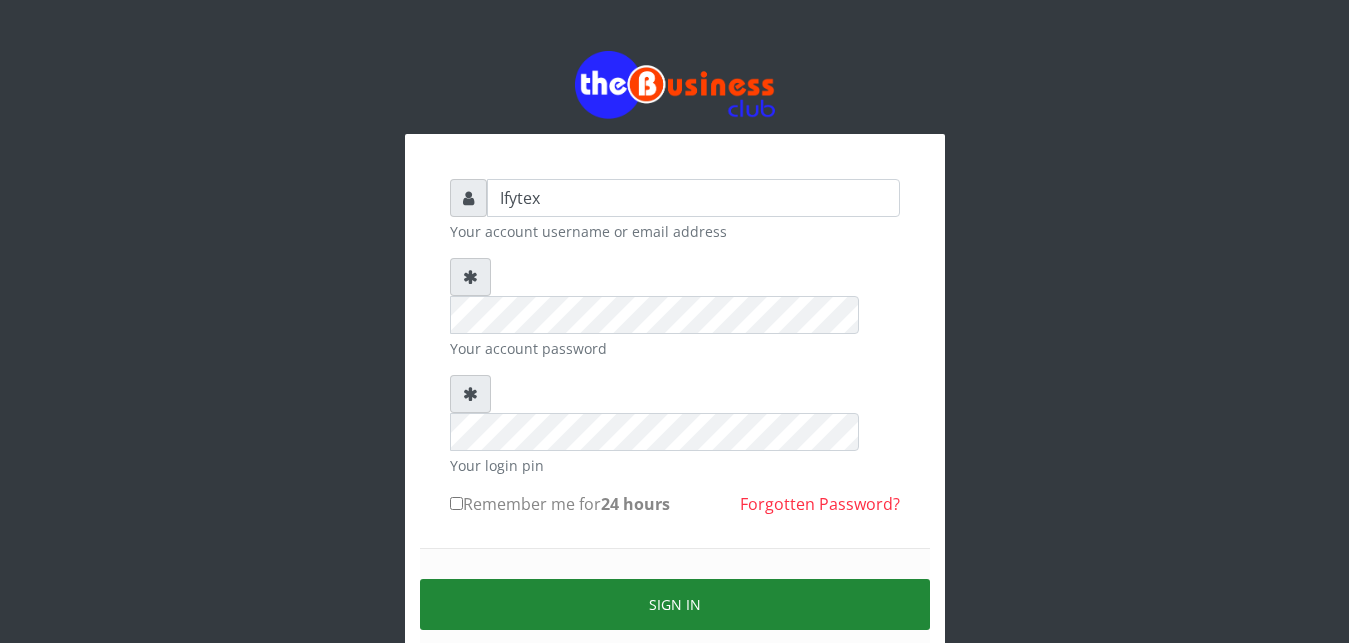 click on "Sign in" at bounding box center [675, 604] 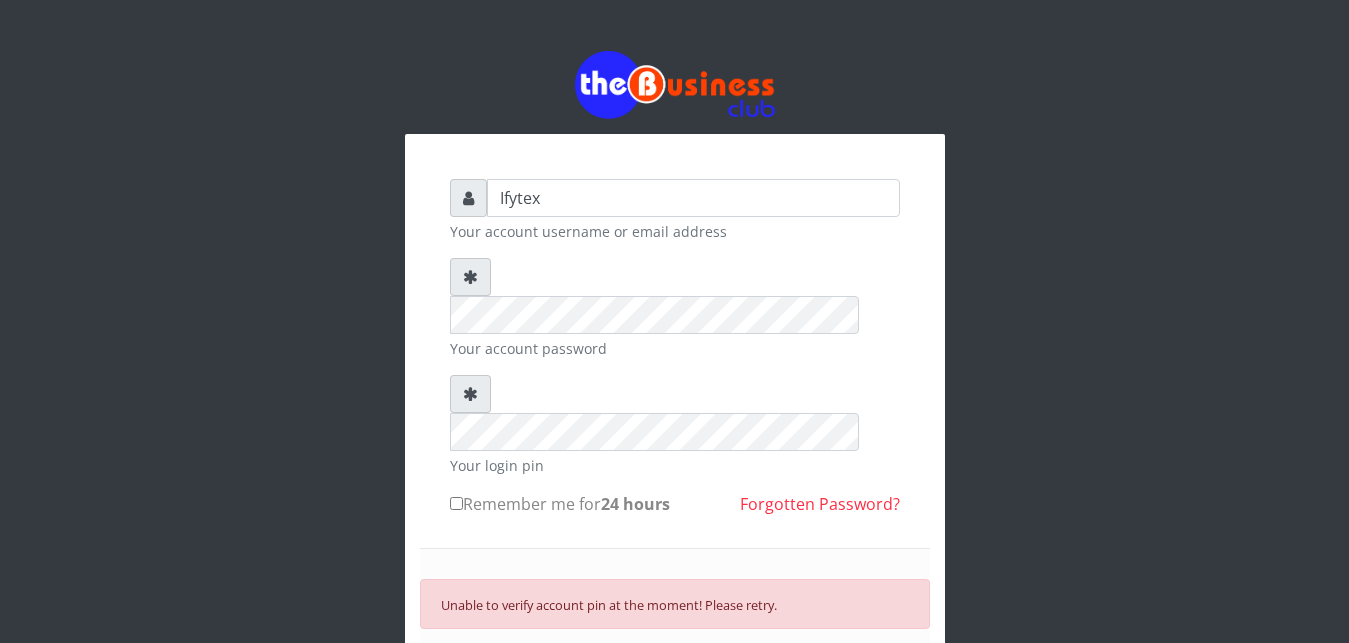 click on "SIGN IN" at bounding box center [675, 670] 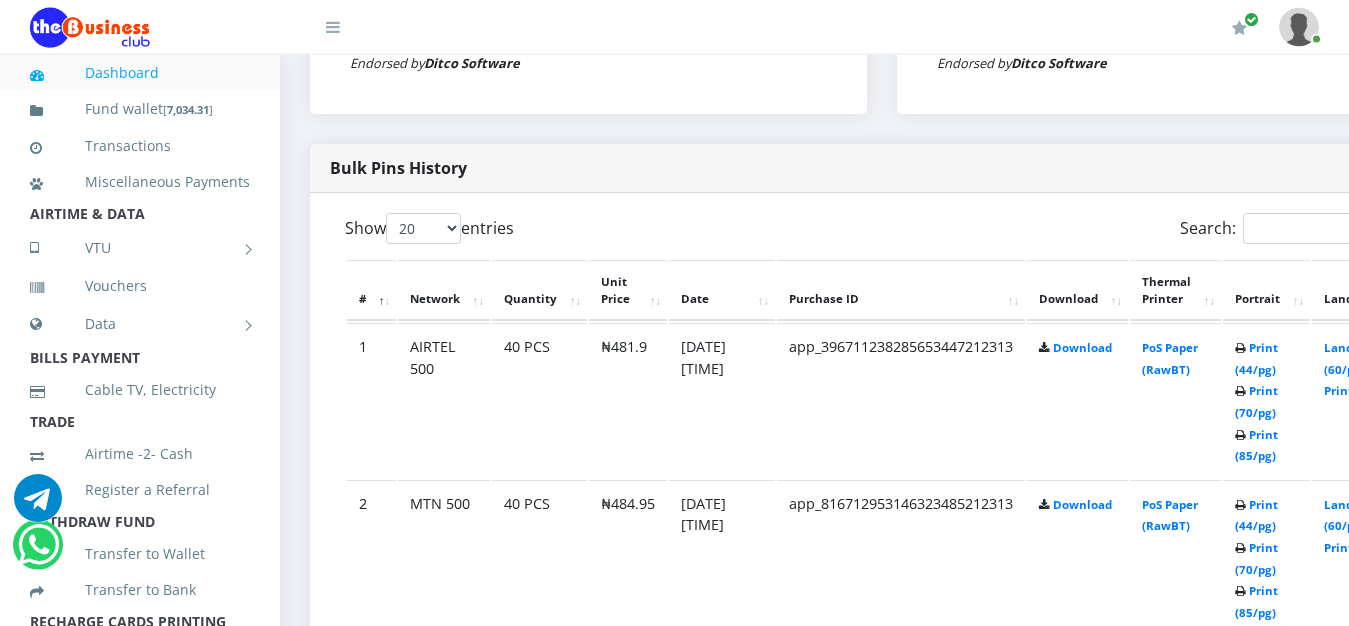 scroll, scrollTop: 969, scrollLeft: 0, axis: vertical 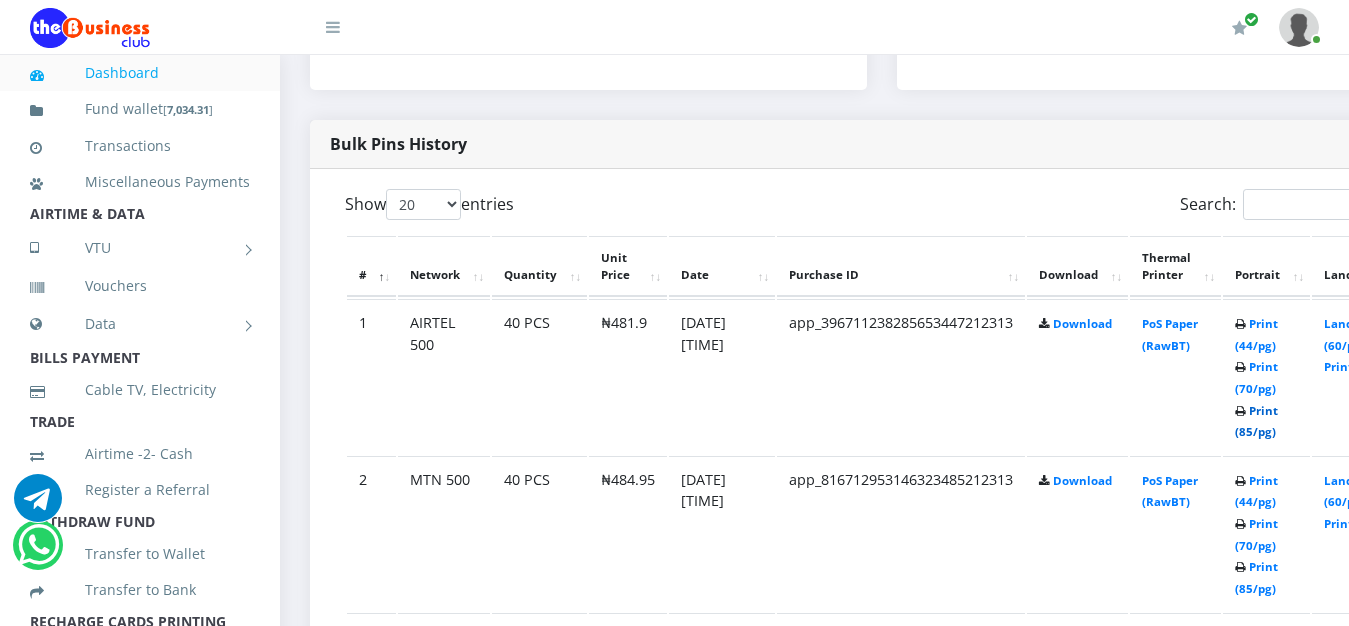 click on "Print (85/pg)" at bounding box center [1256, 421] 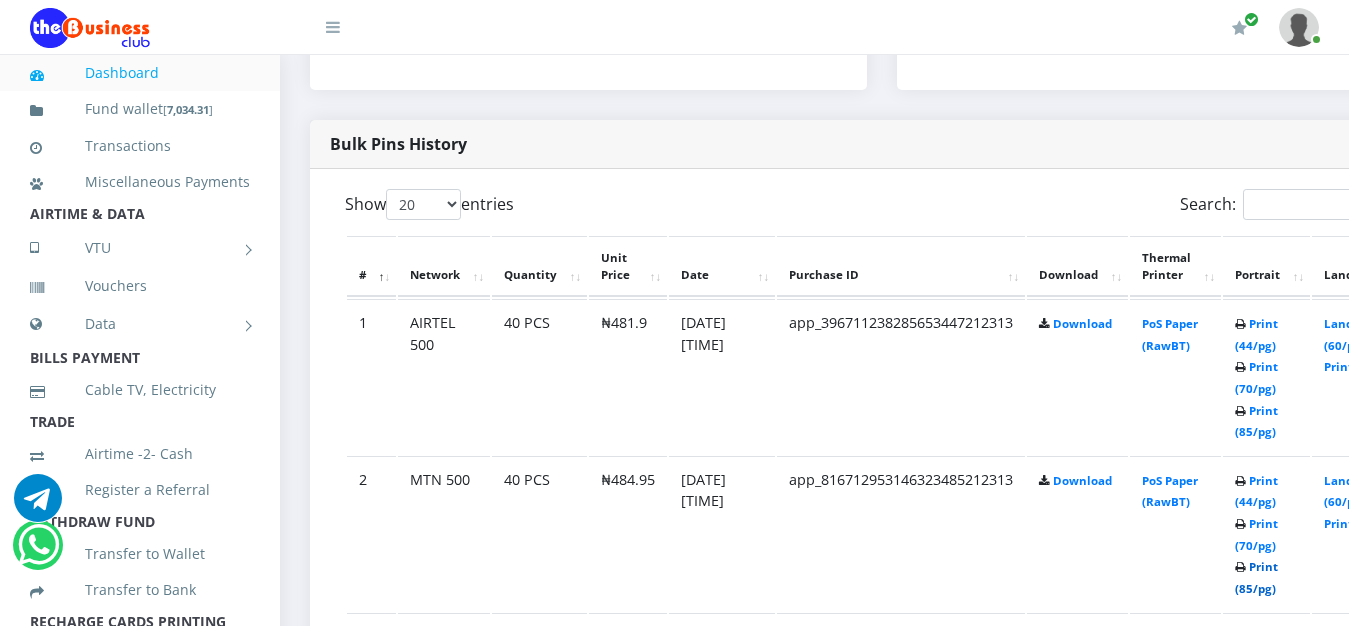 scroll, scrollTop: 969, scrollLeft: 0, axis: vertical 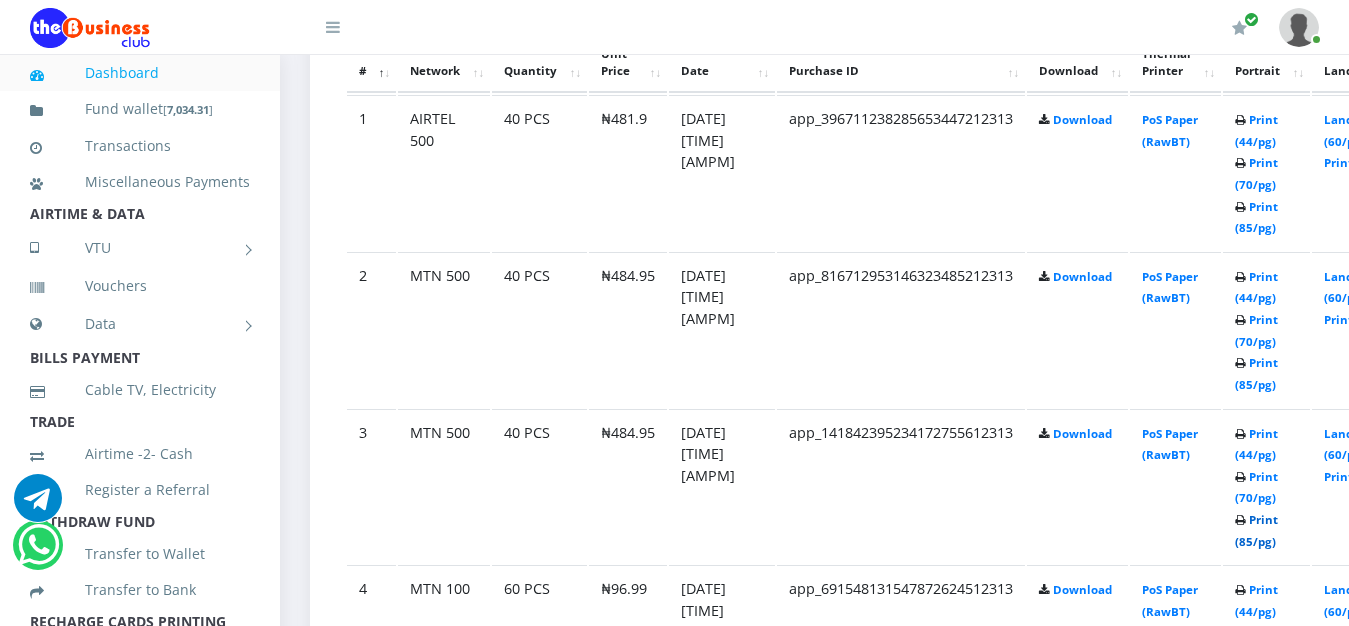 click on "Print (85/pg)" at bounding box center [1256, 530] 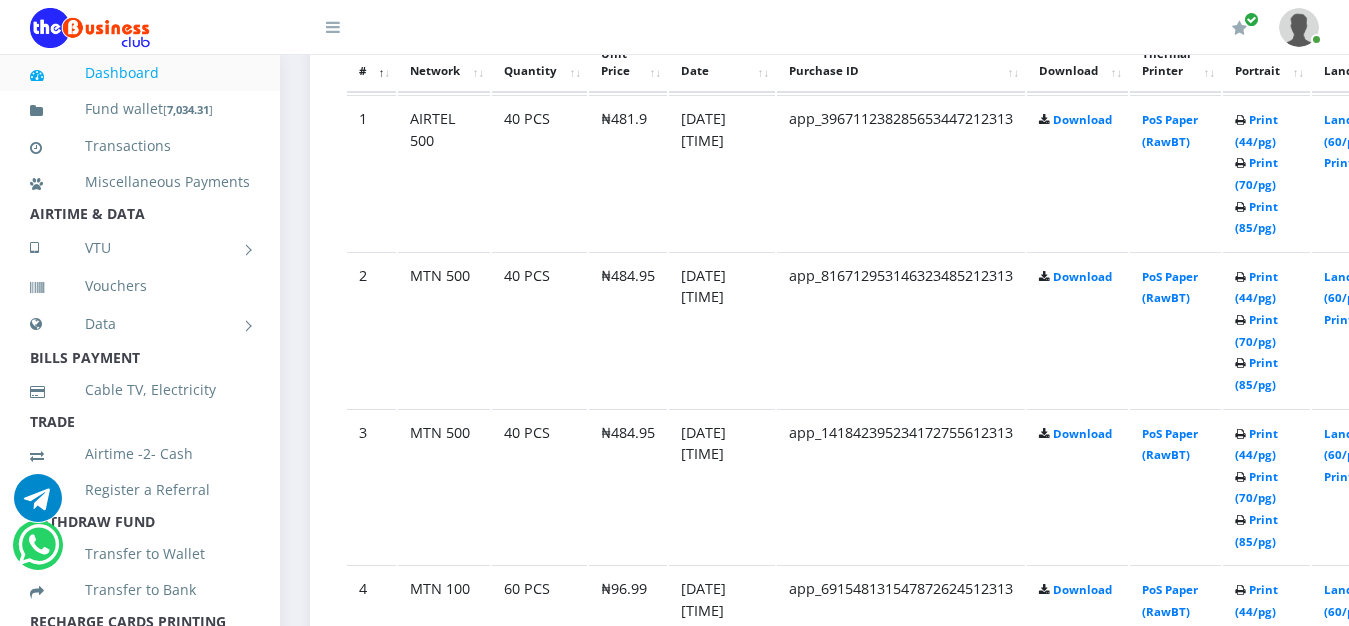 scroll, scrollTop: 1173, scrollLeft: 0, axis: vertical 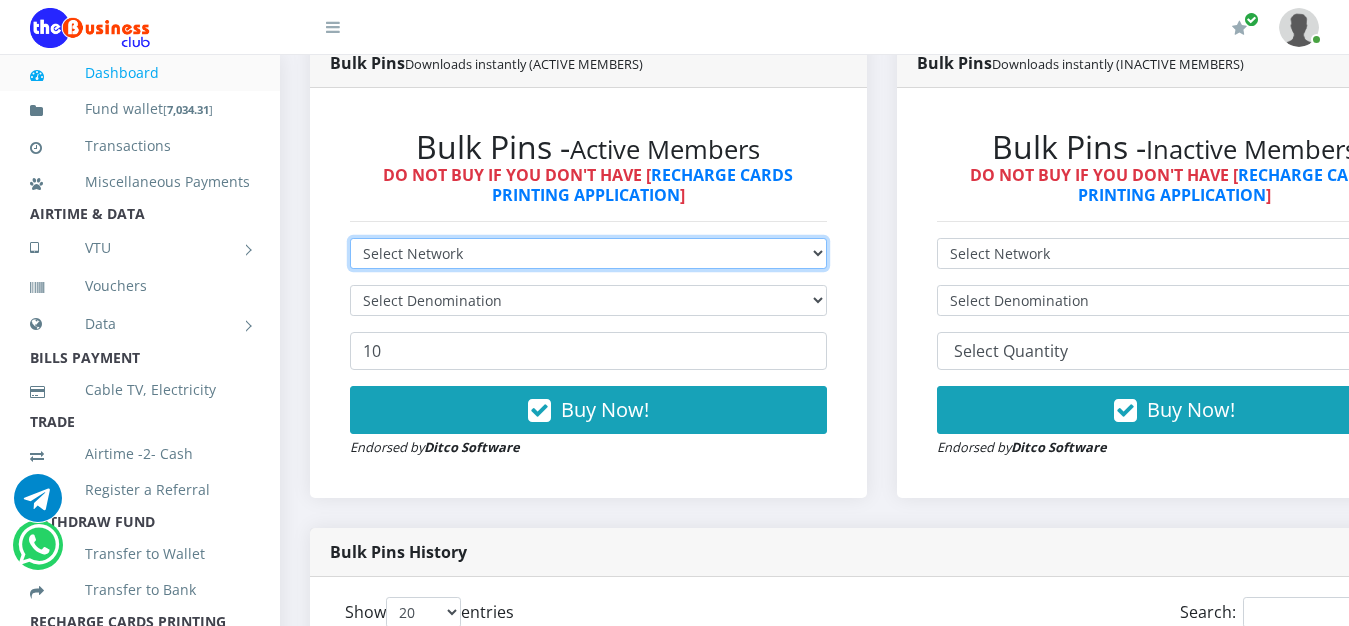 click on "Select Network
MTN
Globacom
9Mobile
Airtel" at bounding box center (588, 253) 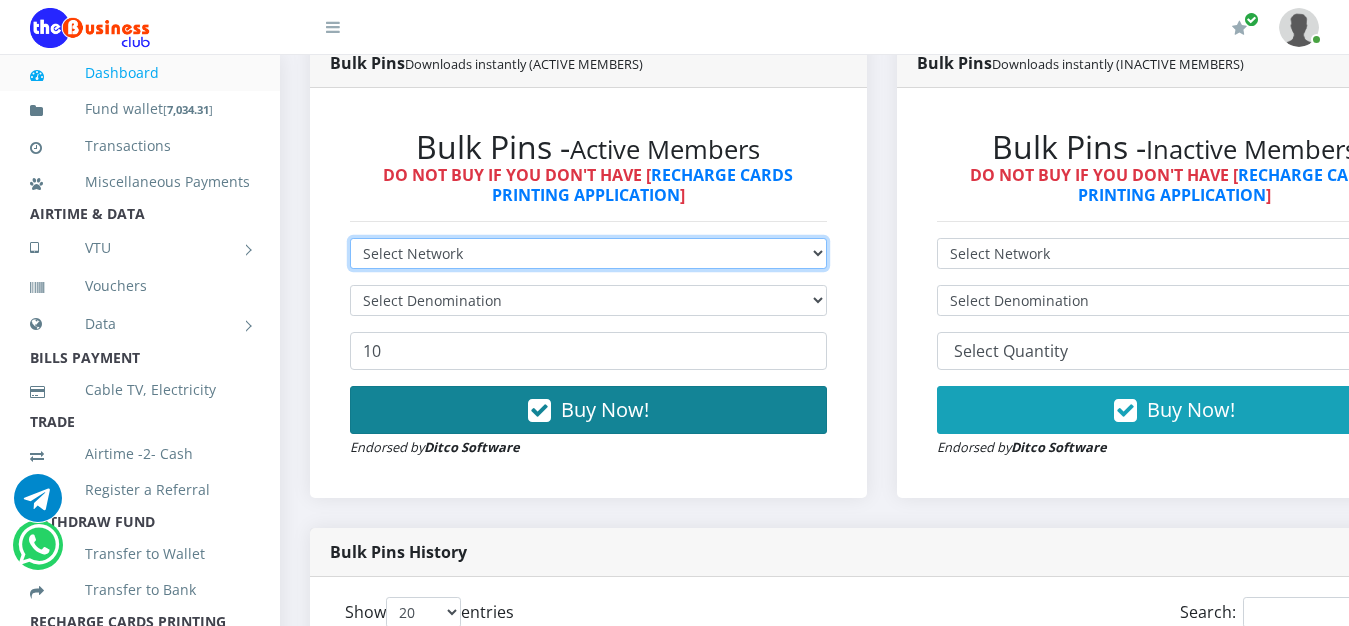 select on "Airtel" 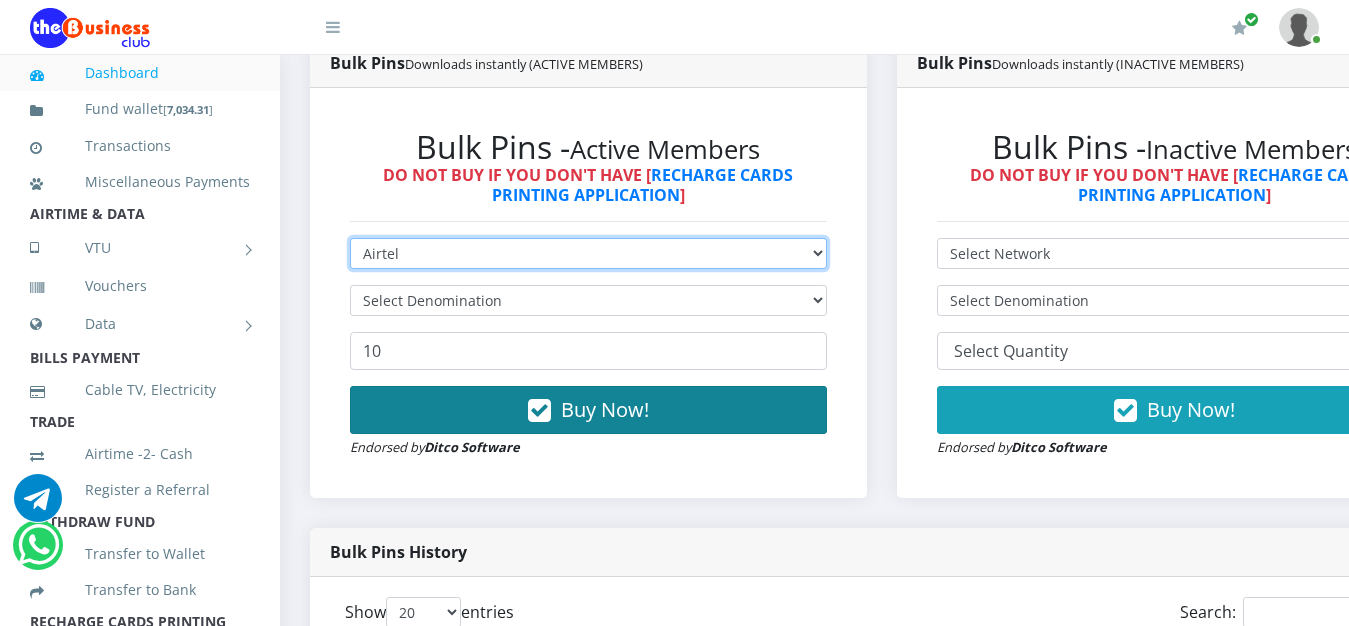 click on "Airtel" at bounding box center [0, 0] 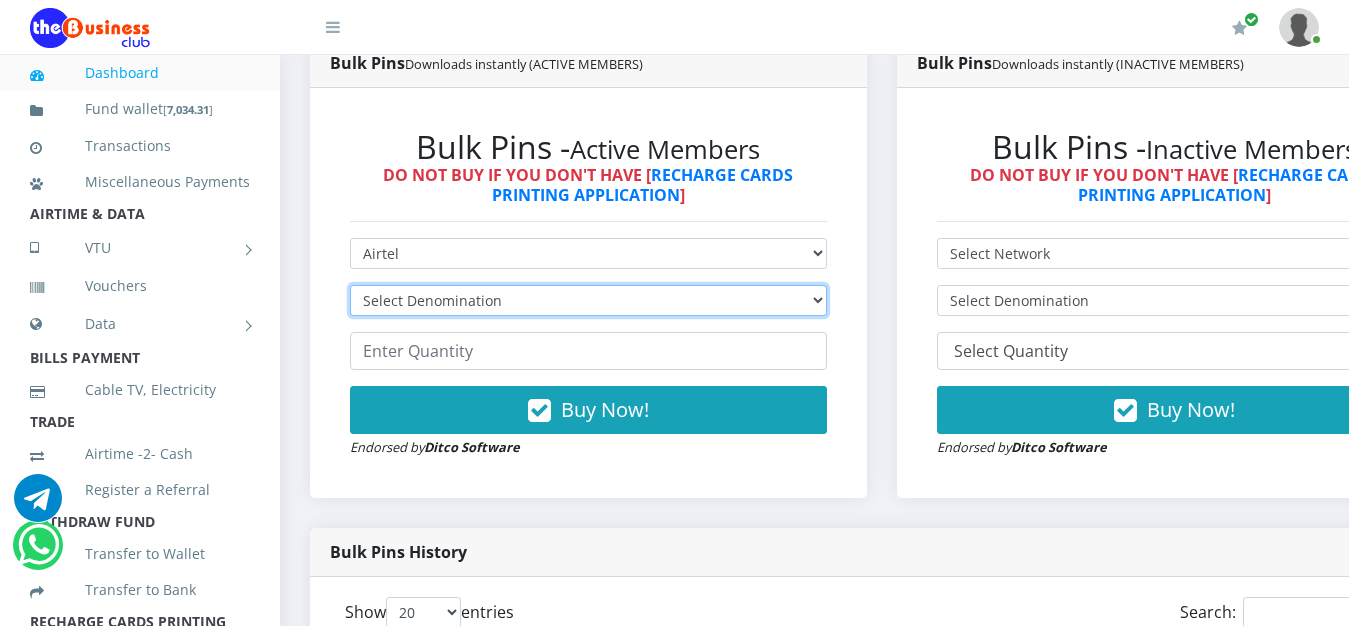 click on "Select Denomination Airtel NGN100 - ₦96.38 Airtel NGN200 - ₦192.76 Airtel NGN500 - ₦481.90 Airtel NGN1000 - ₦963.80" at bounding box center [588, 300] 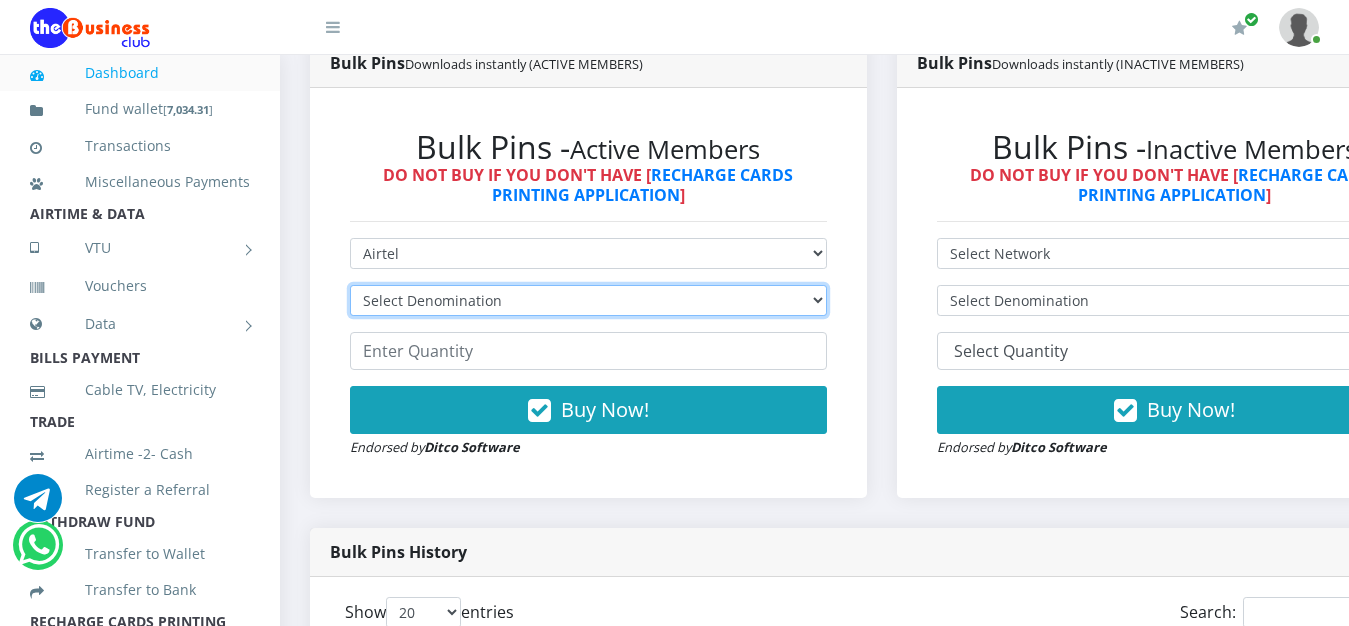 select on "96.38-100" 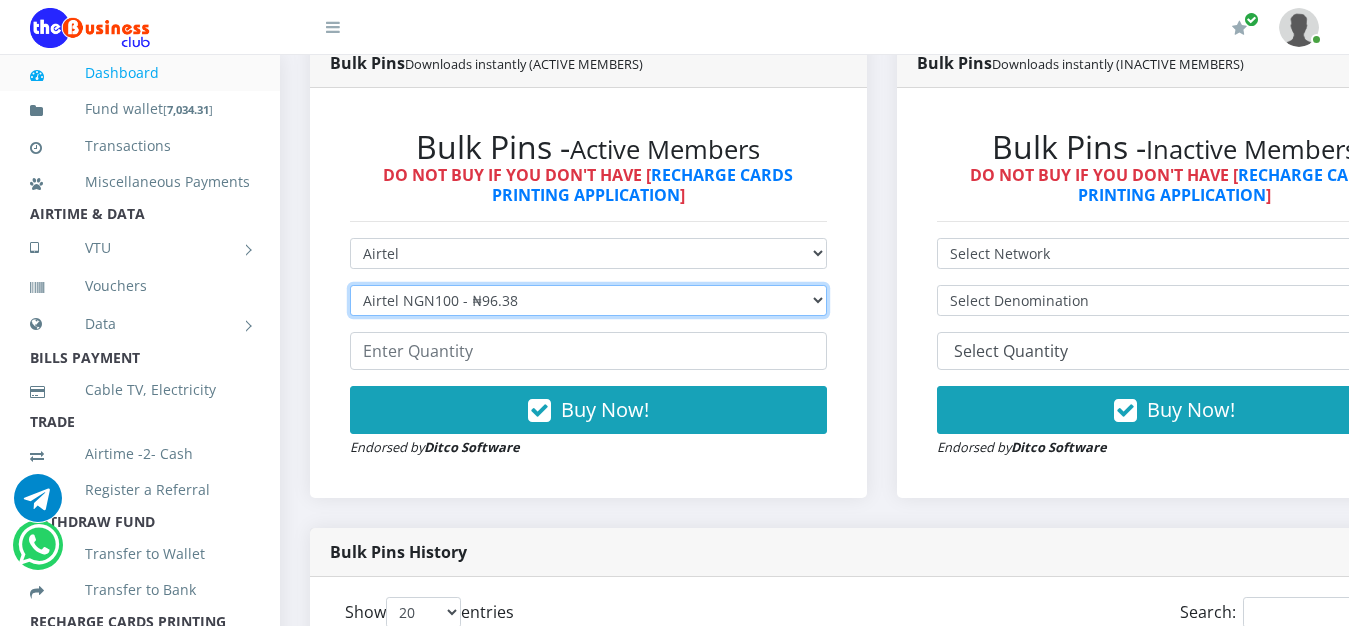 click on "Airtel NGN100 - ₦96.38" at bounding box center (0, 0) 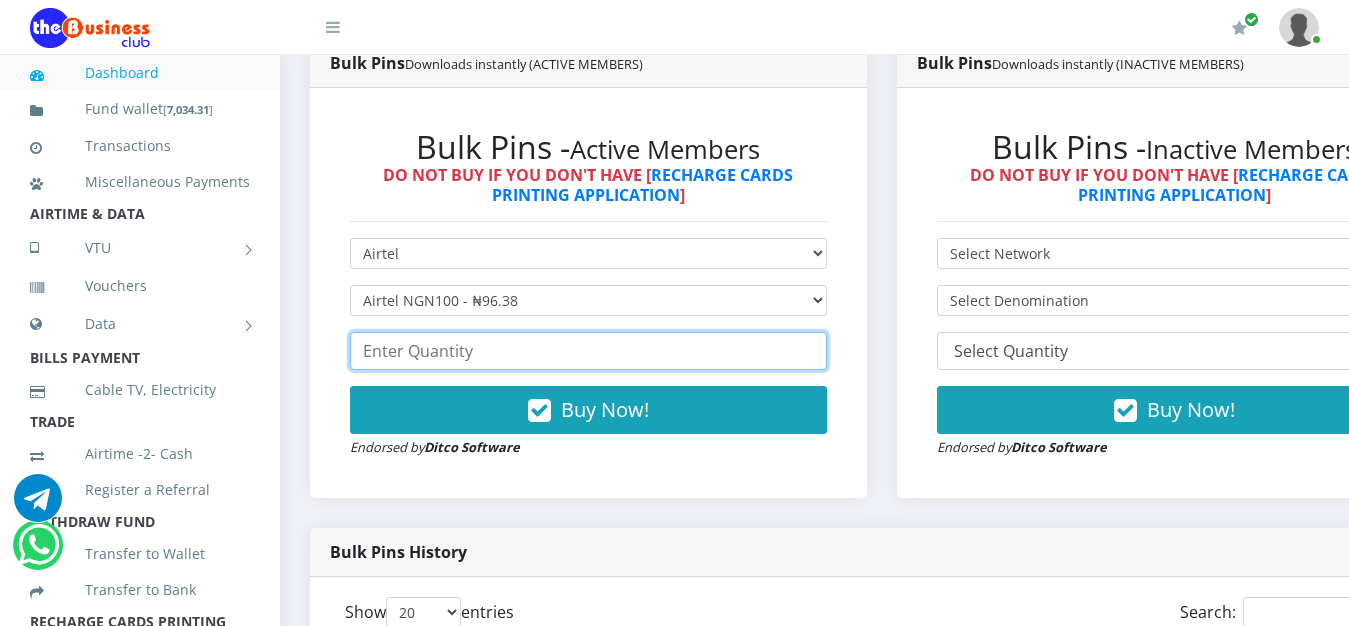click at bounding box center [588, 351] 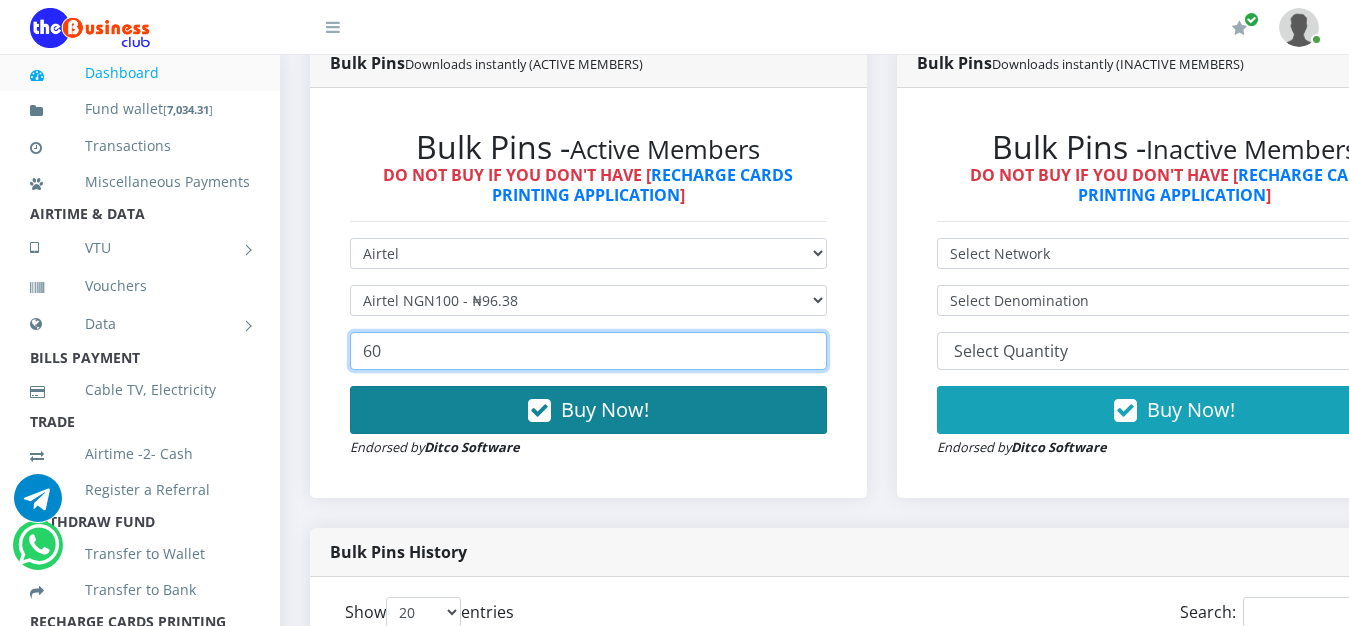 type on "60" 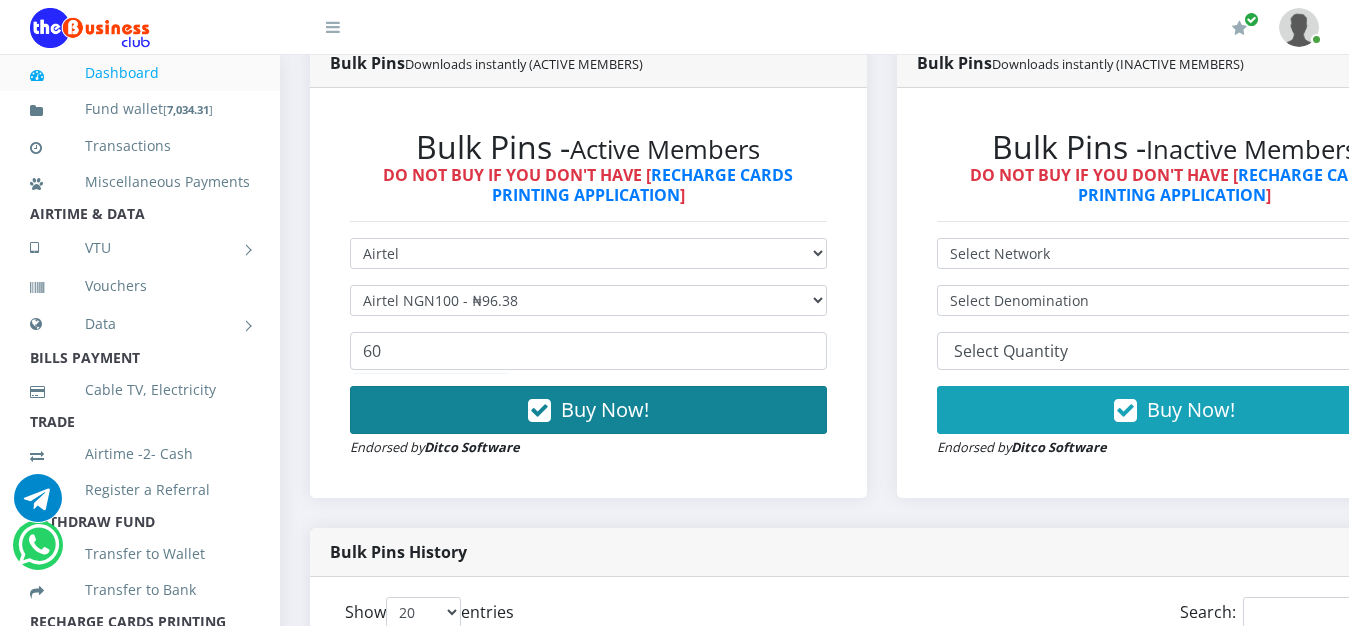 click on "Buy Now!" at bounding box center [588, 410] 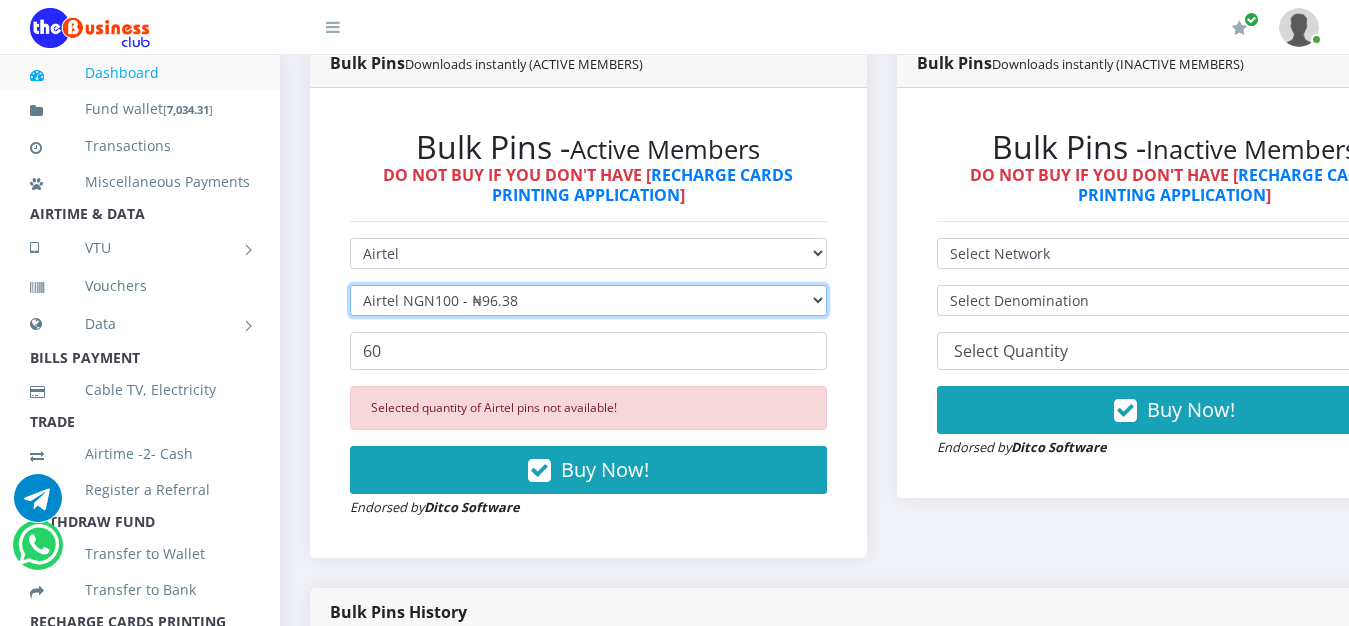 click on "Select Denomination Airtel NGN100 - ₦96.38 Airtel NGN200 - ₦192.76 Airtel NGN500 - ₦481.90 Airtel NGN1000 - ₦963.80" at bounding box center (588, 300) 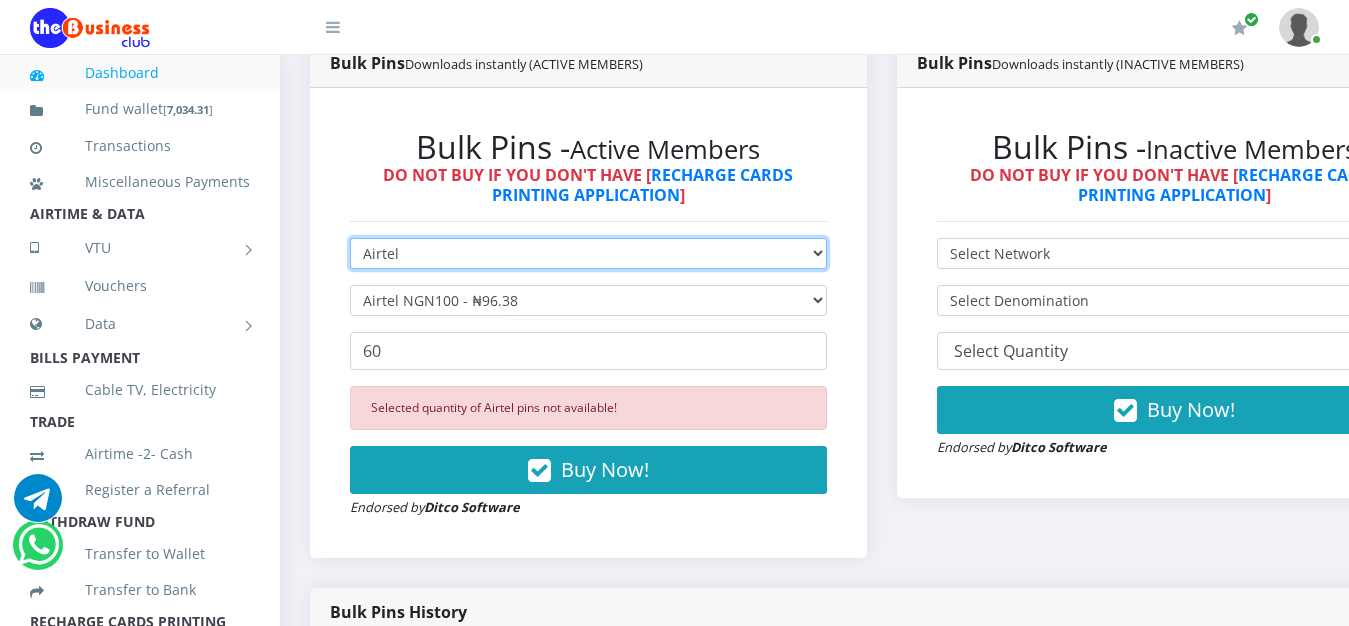 click on "Select Network
MTN
Globacom
9Mobile
Airtel" at bounding box center (588, 253) 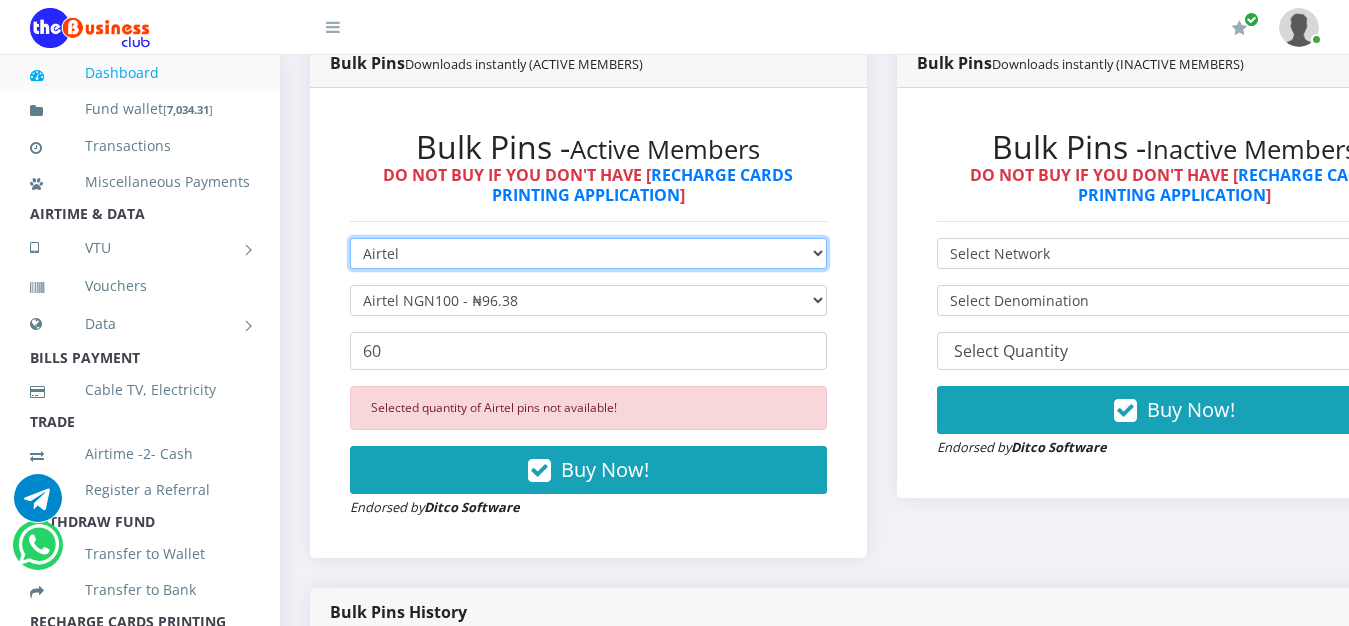 select on "MTN" 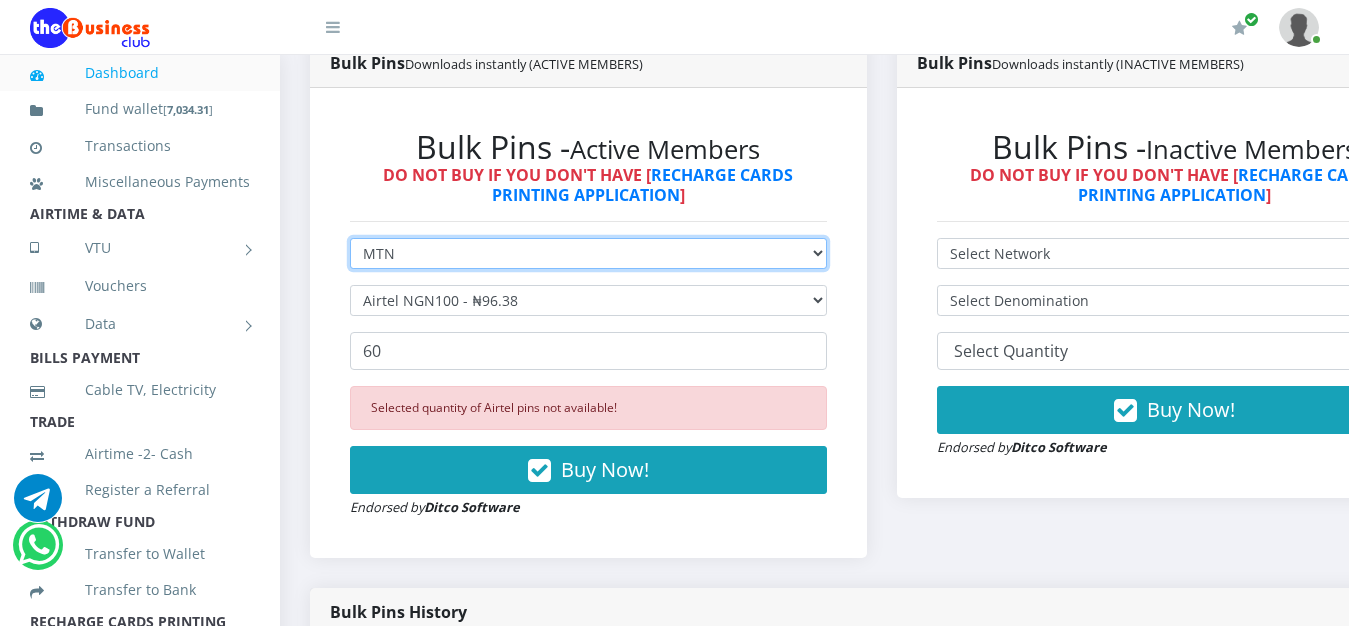 click on "MTN" at bounding box center [0, 0] 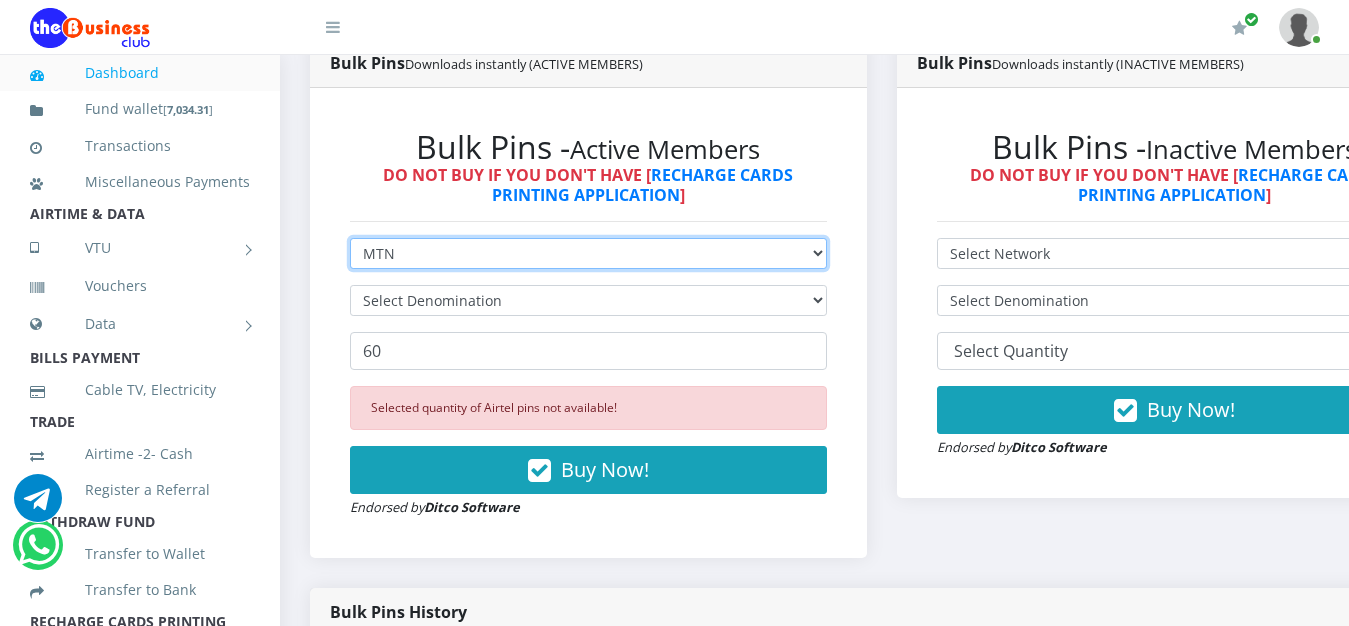 type 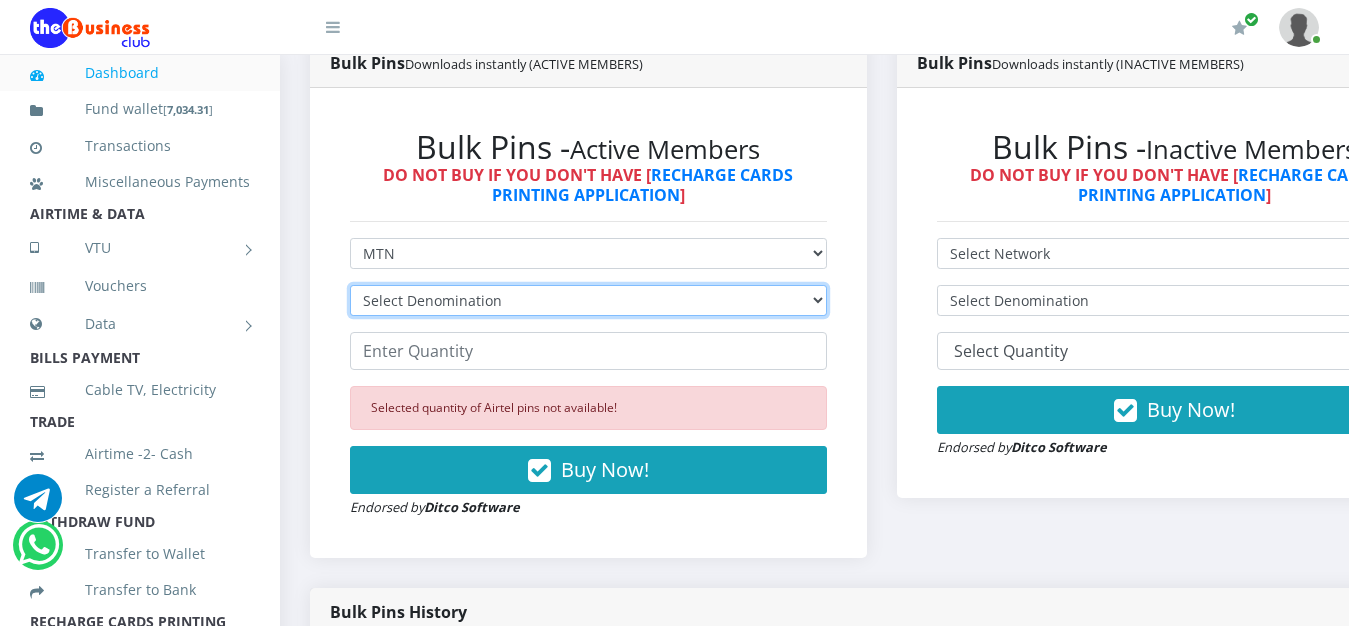 click on "Select Denomination MTN NGN100 - ₦96.99 MTN NGN200 - ₦193.98 MTN NGN400 - ₦387.96 MTN NGN500 - ₦484.95 MTN NGN1000 - ₦969.90 MTN NGN1500 - ₦1,454.85" at bounding box center (588, 300) 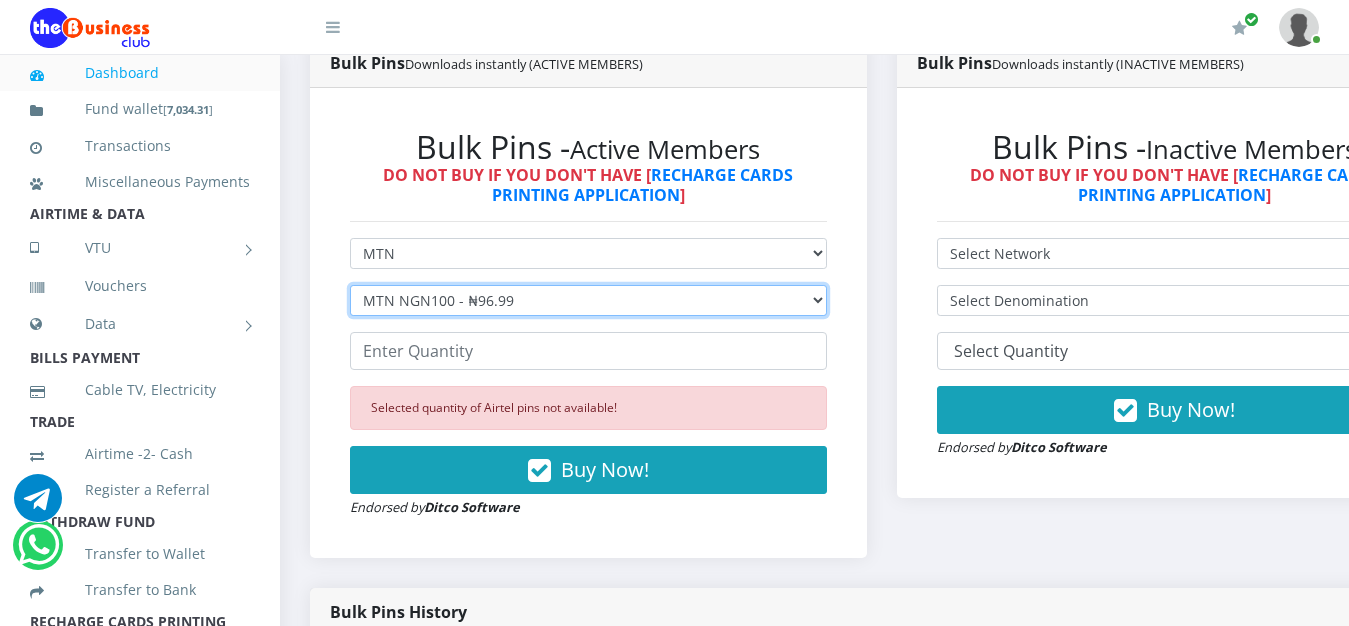 click on "MTN NGN100 - ₦96.99" at bounding box center [0, 0] 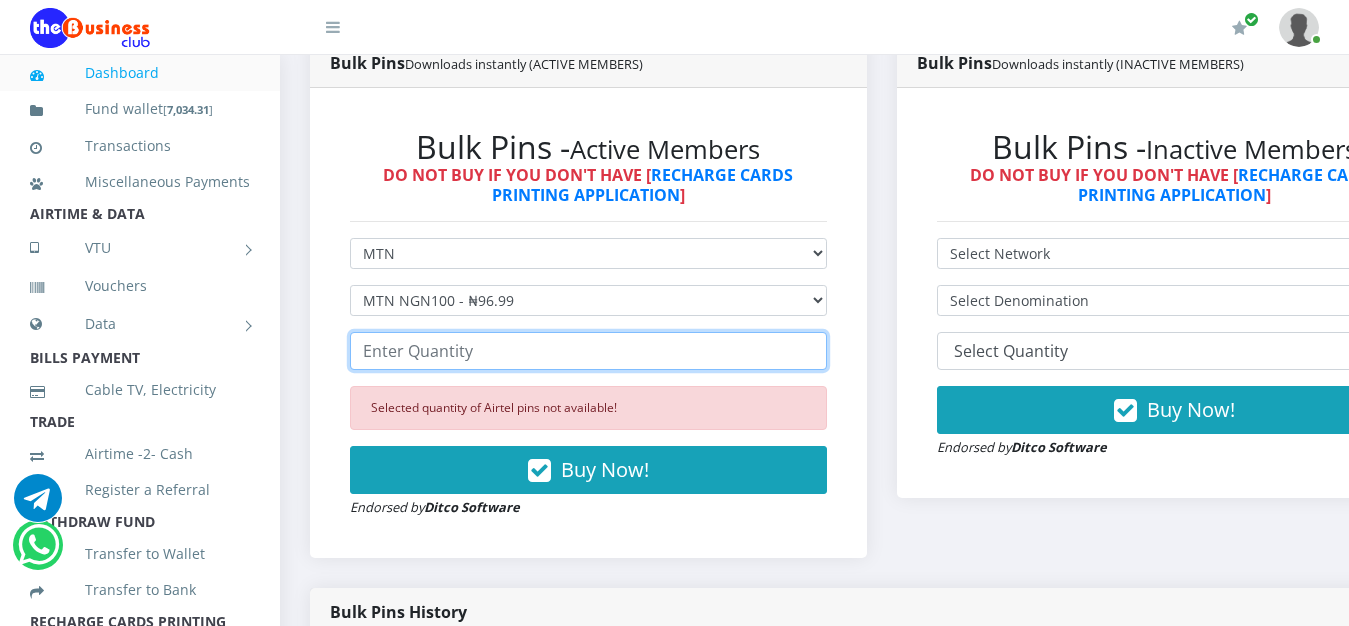 click at bounding box center (588, 351) 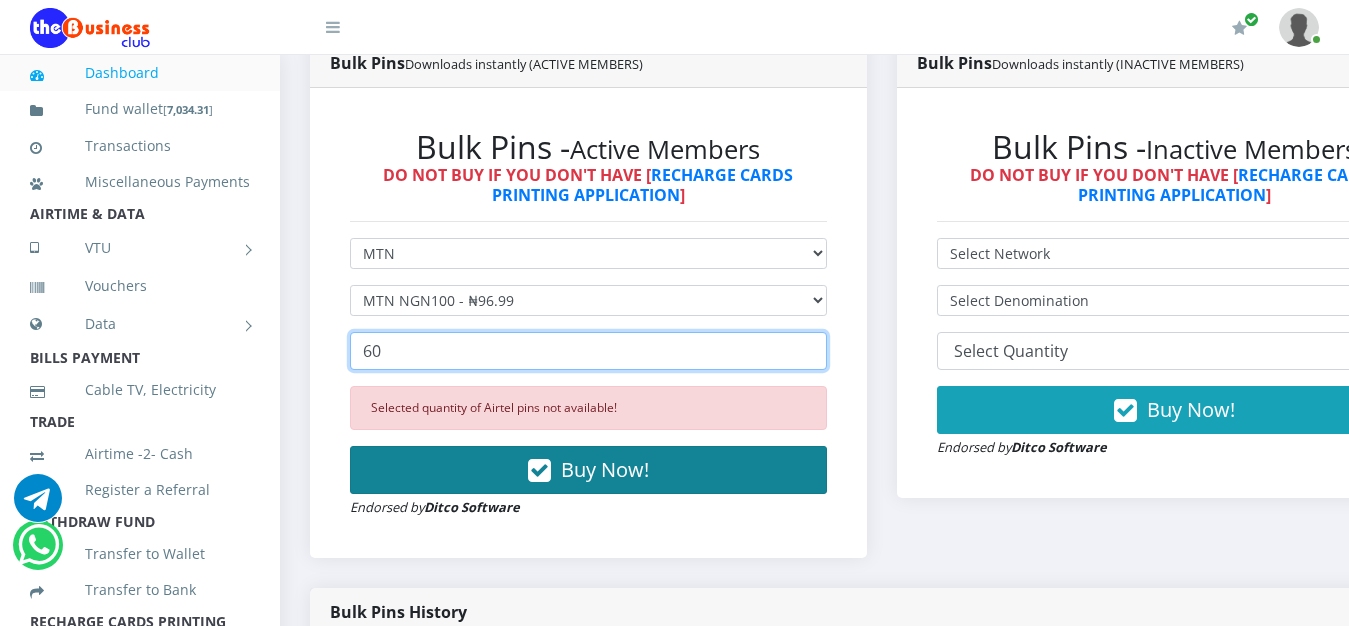 type on "60" 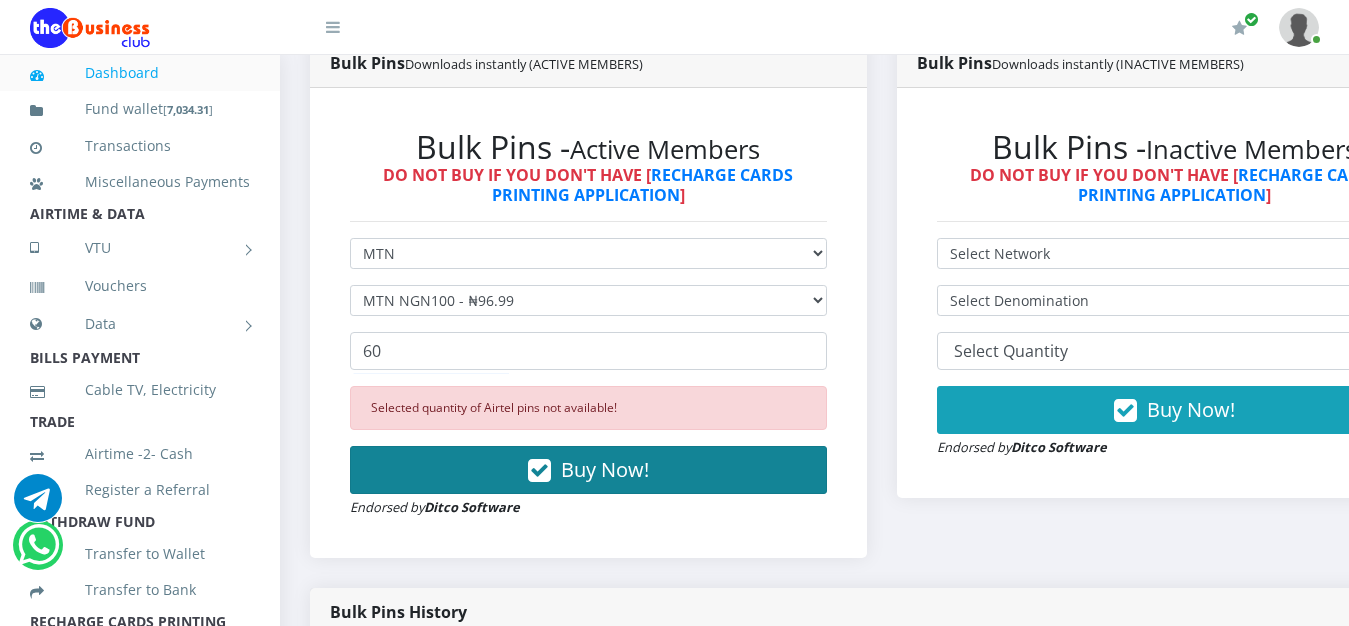 click on "Buy Now!" at bounding box center (588, 470) 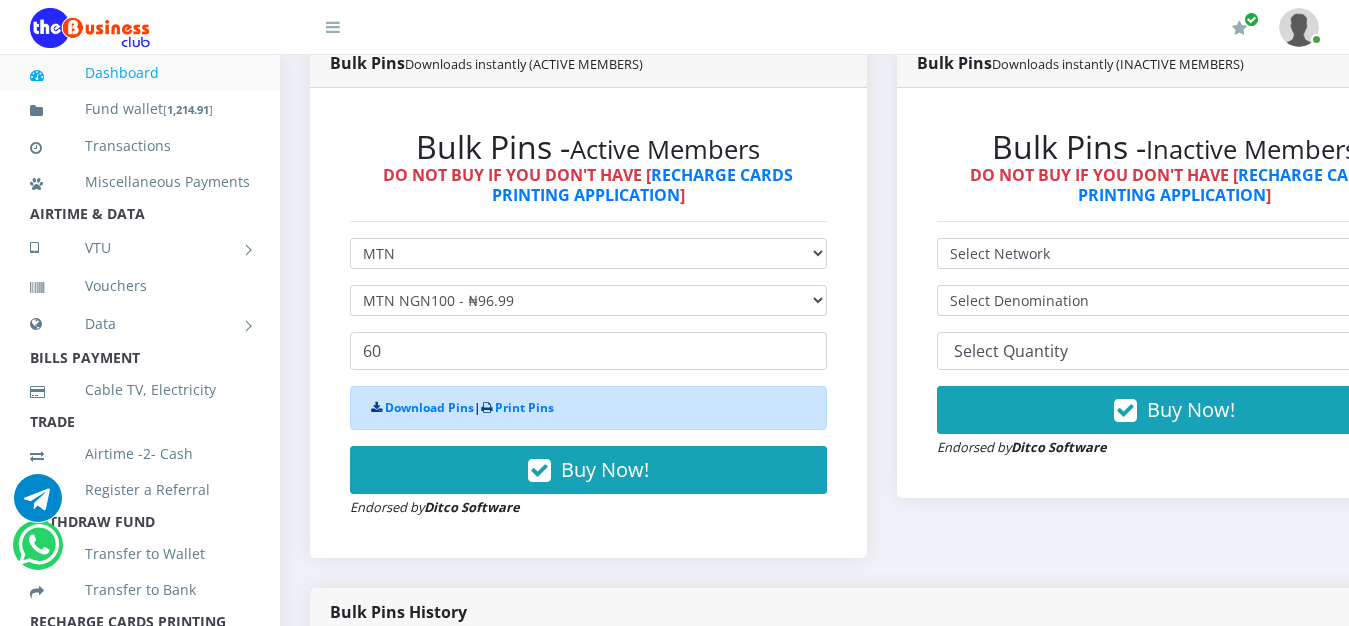 click at bounding box center (486, 408) 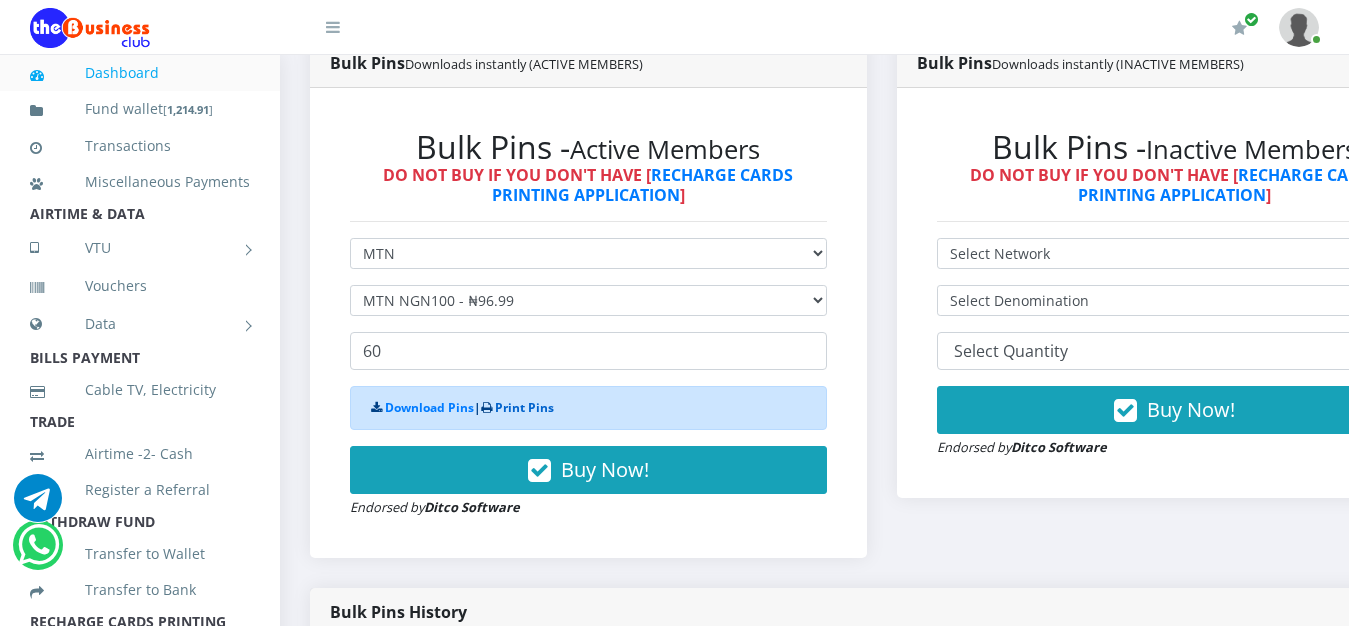 click on "Print Pins" at bounding box center (524, 407) 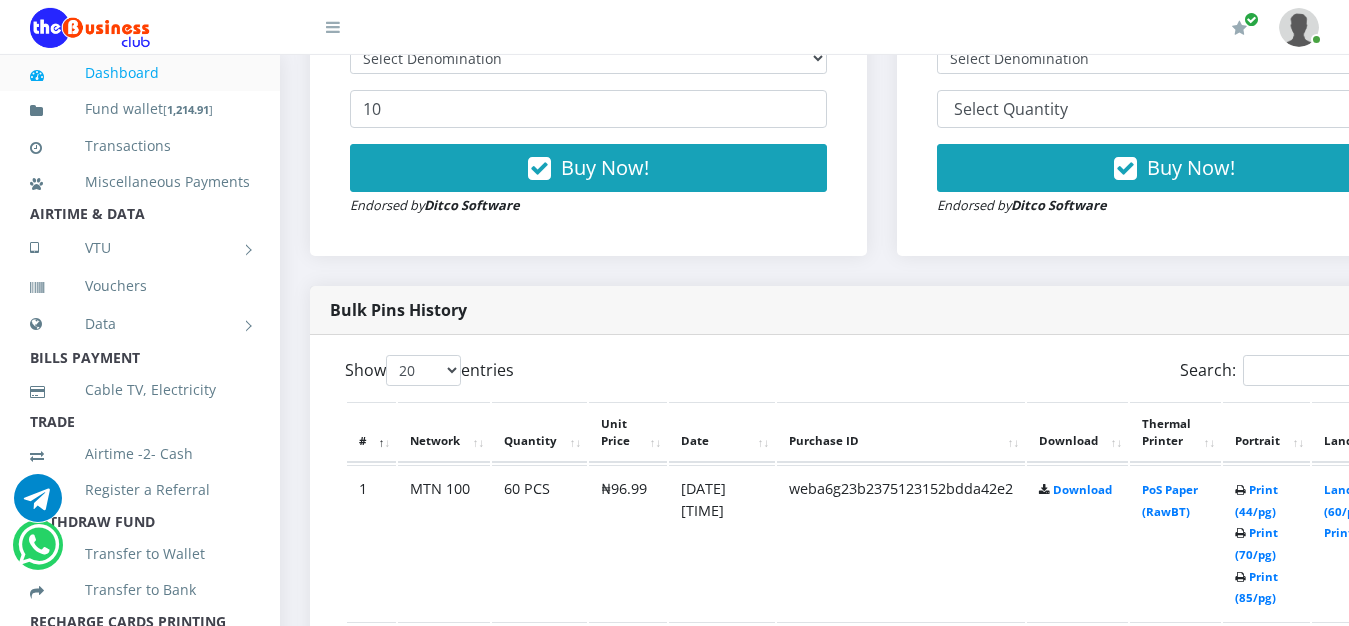scroll, scrollTop: 816, scrollLeft: 0, axis: vertical 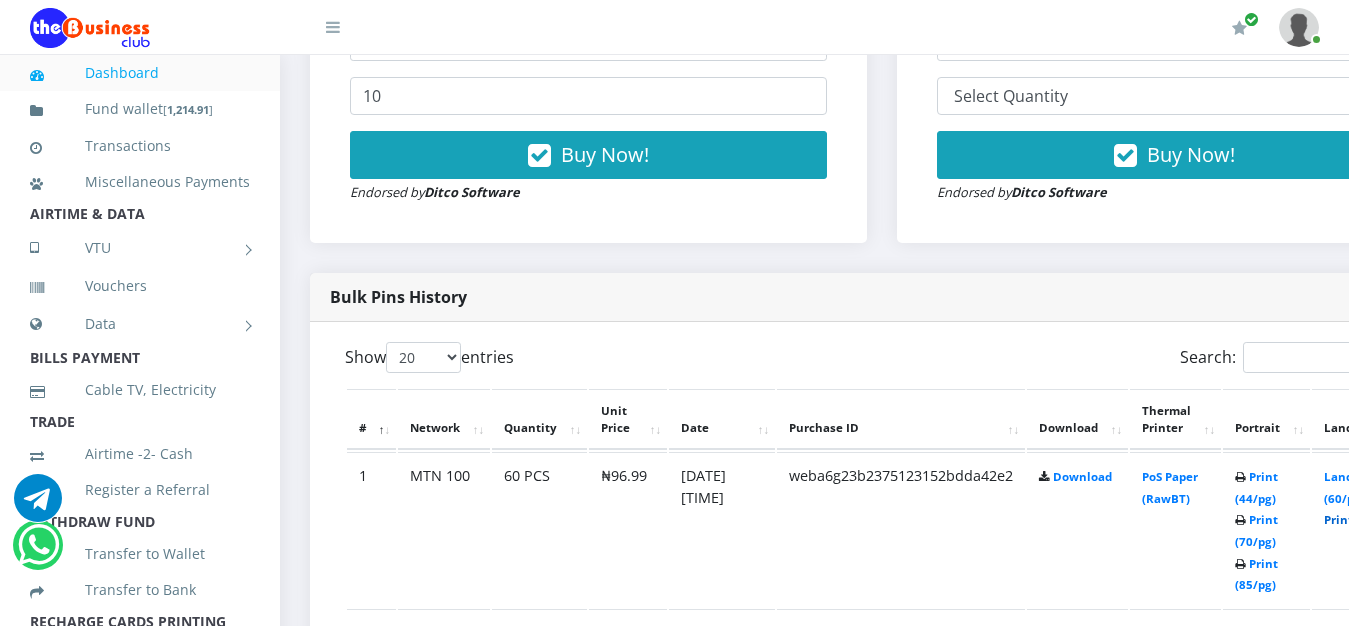 click on "Print (72/pg)" at bounding box center [1360, 519] 